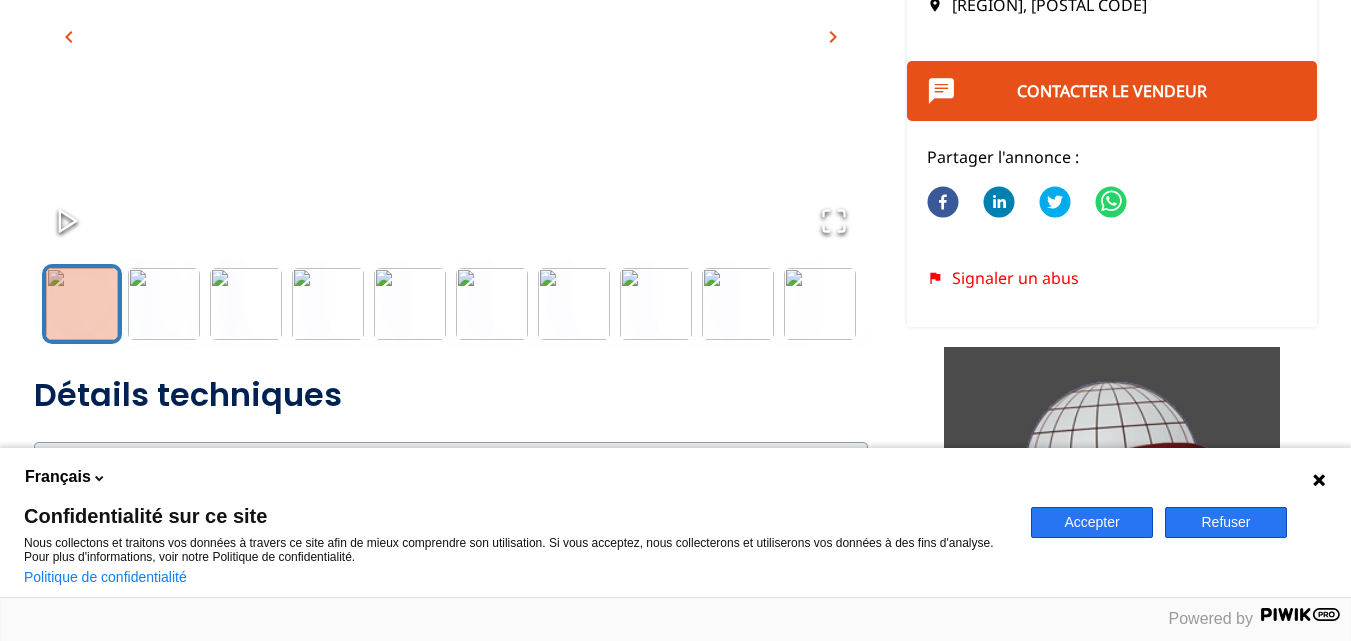 scroll, scrollTop: 400, scrollLeft: 0, axis: vertical 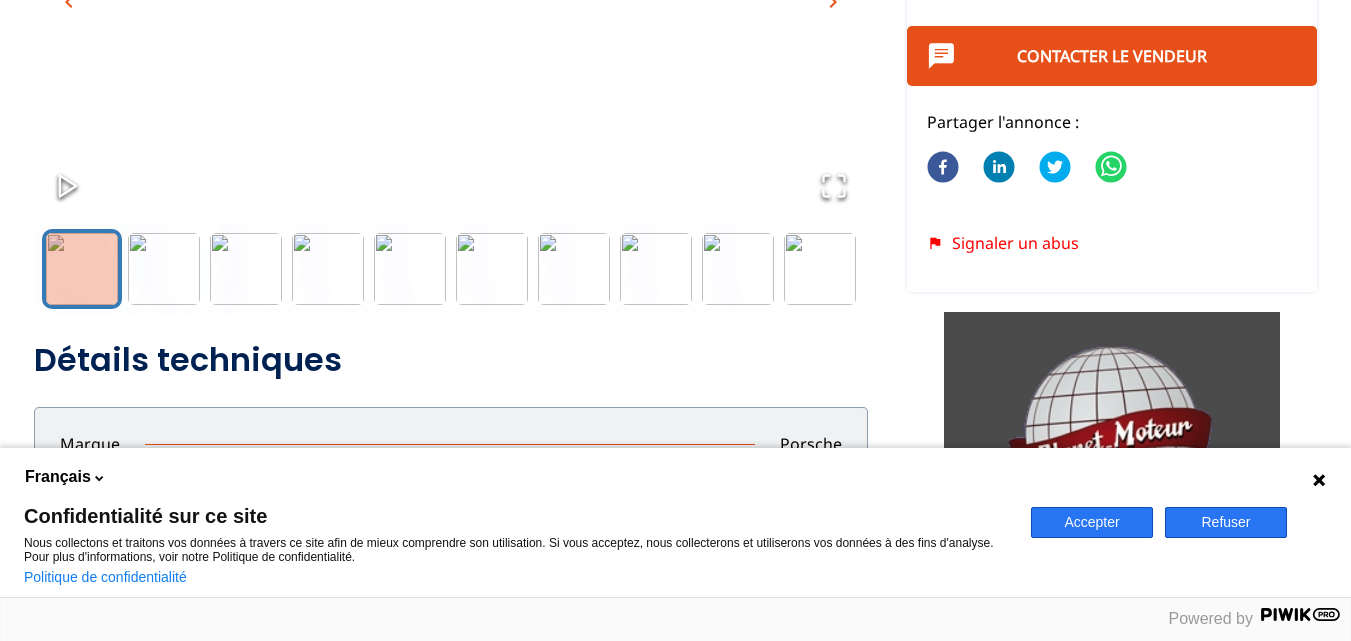 drag, startPoint x: 1229, startPoint y: 524, endPoint x: 1209, endPoint y: 527, distance: 20.22375 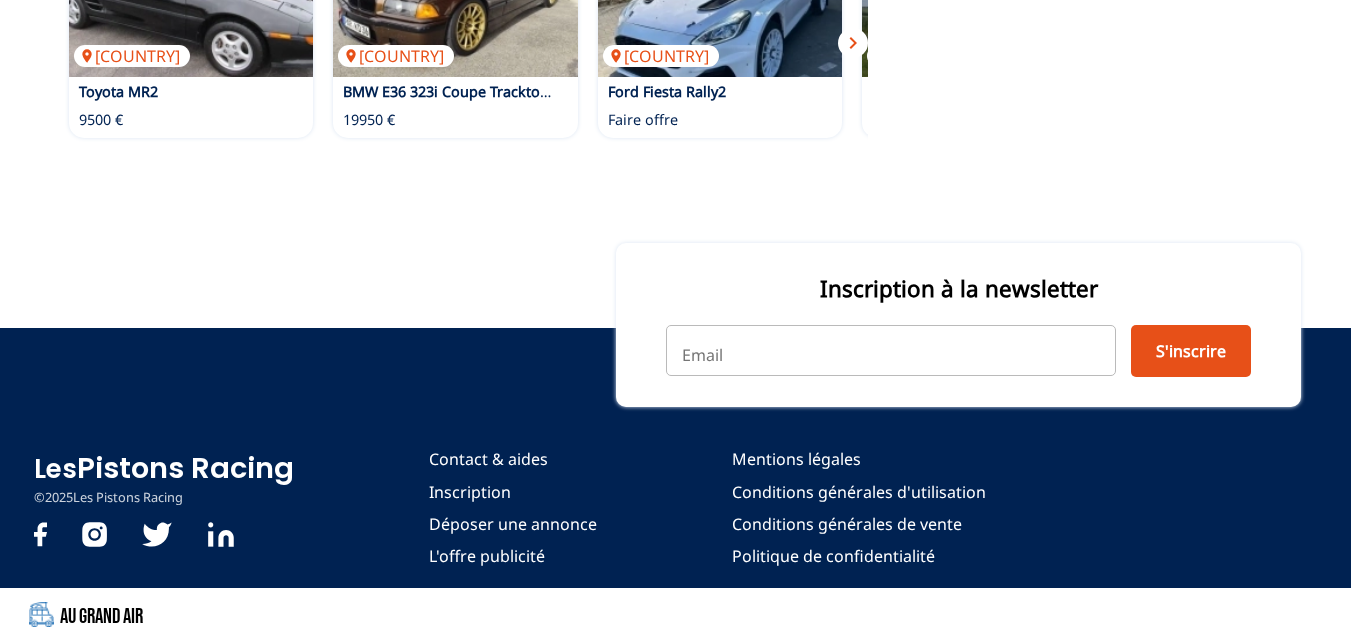 scroll, scrollTop: 1701, scrollLeft: 0, axis: vertical 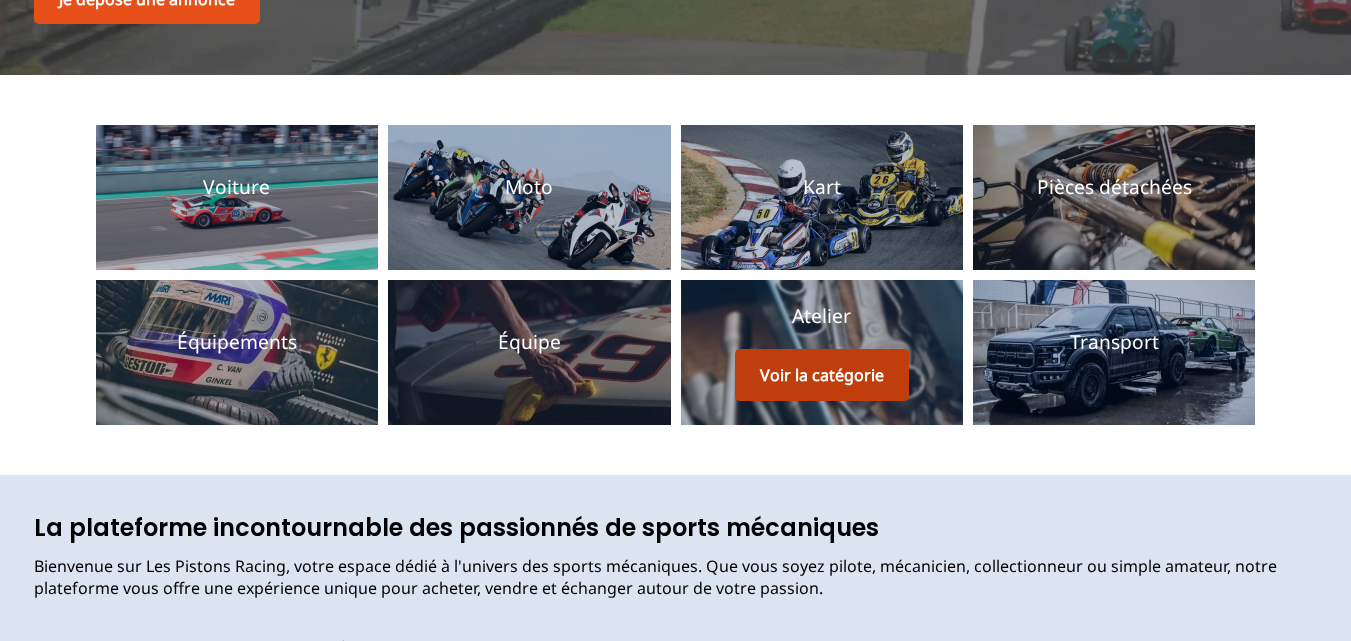click on "Voir la catégorie" at bounding box center (822, 375) 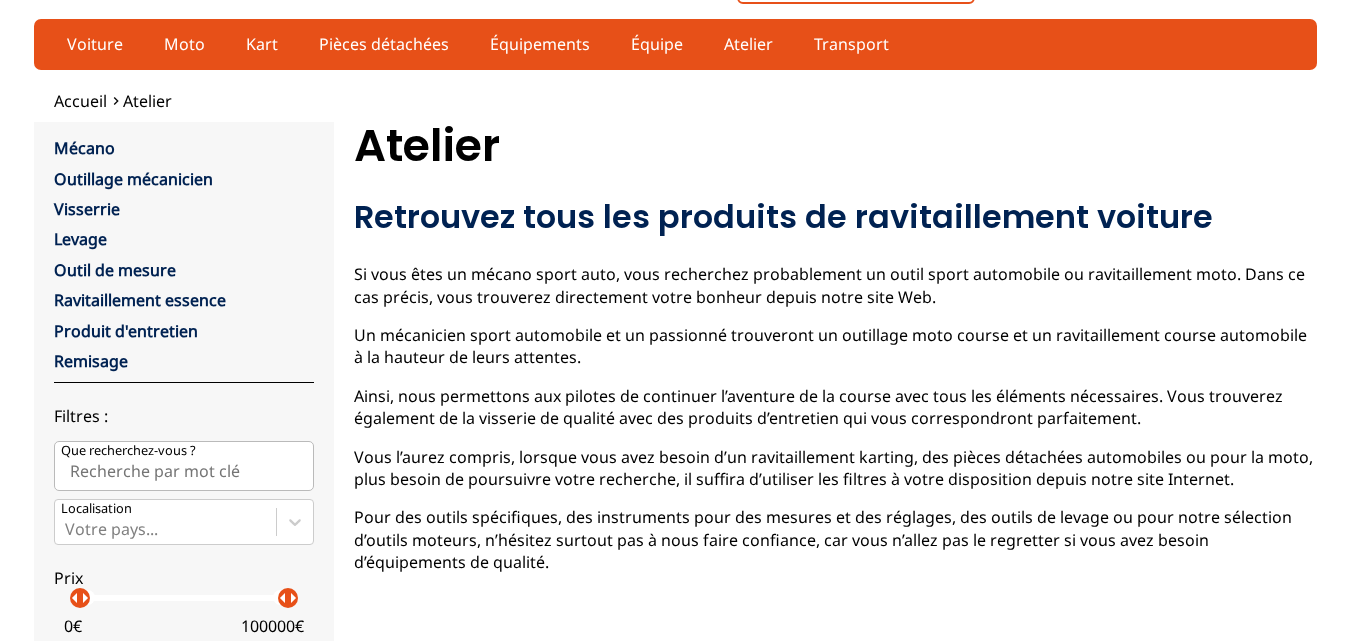 scroll, scrollTop: 0, scrollLeft: 0, axis: both 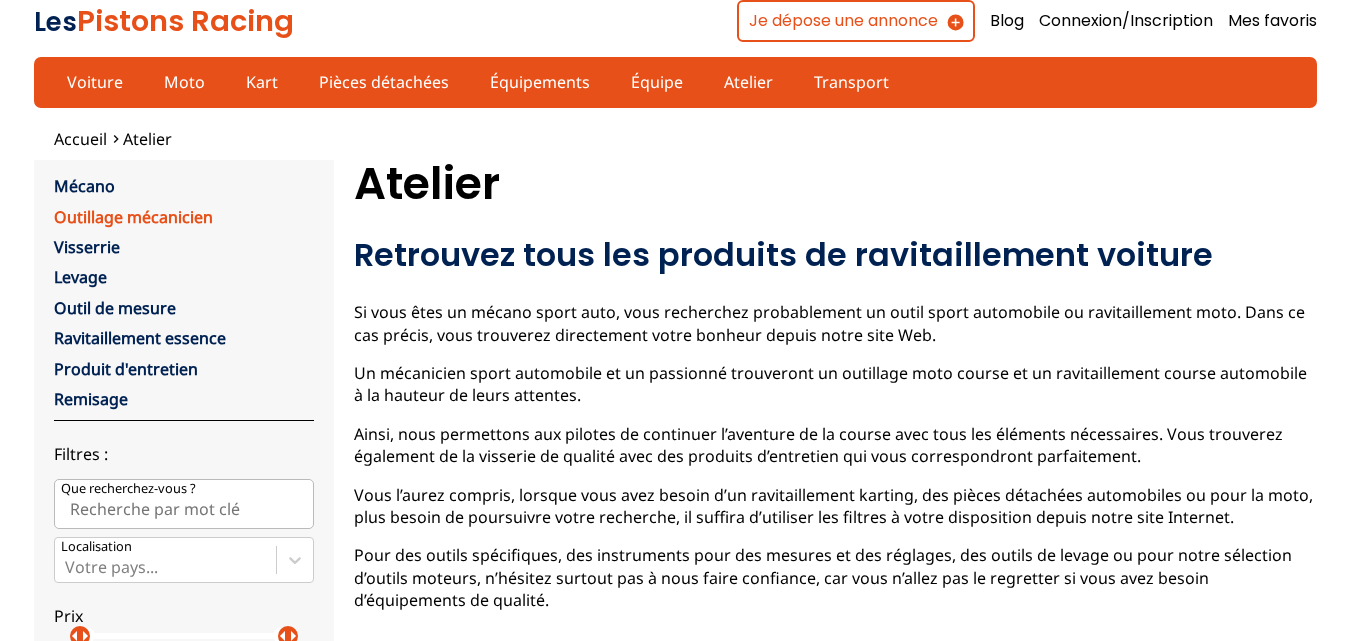 click on "Outillage mécanicien" at bounding box center [133, 217] 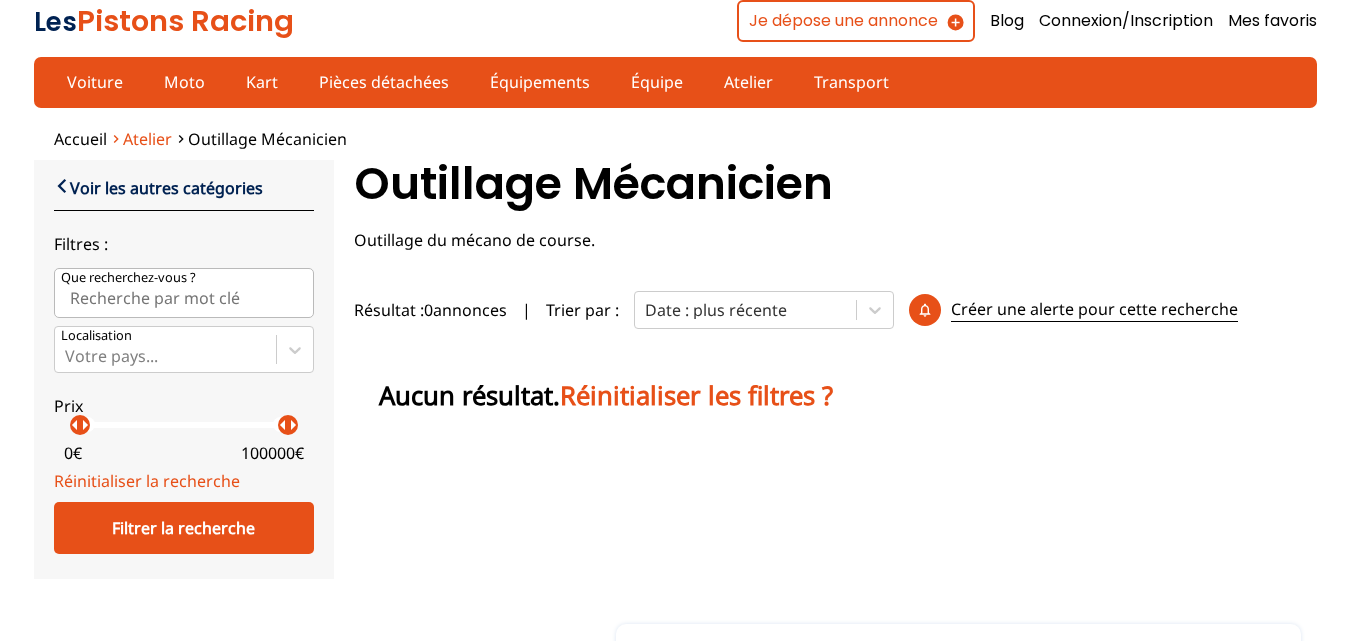 click on "Atelier" at bounding box center [147, 139] 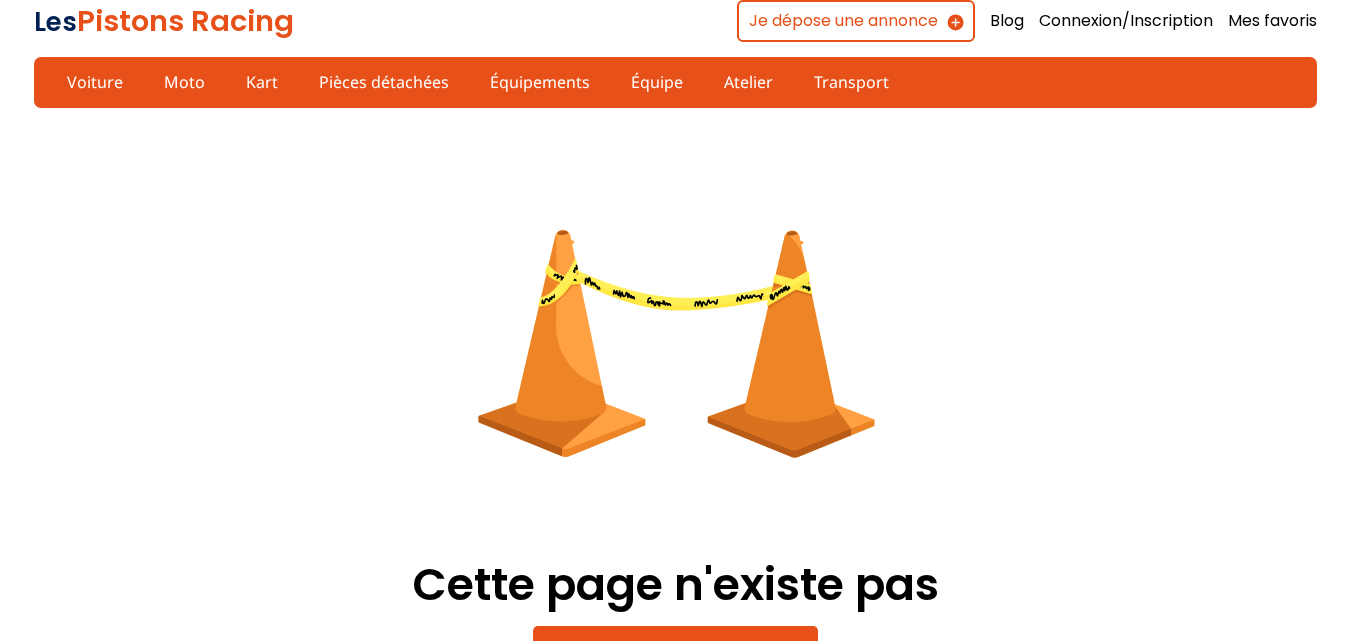 scroll, scrollTop: 0, scrollLeft: 0, axis: both 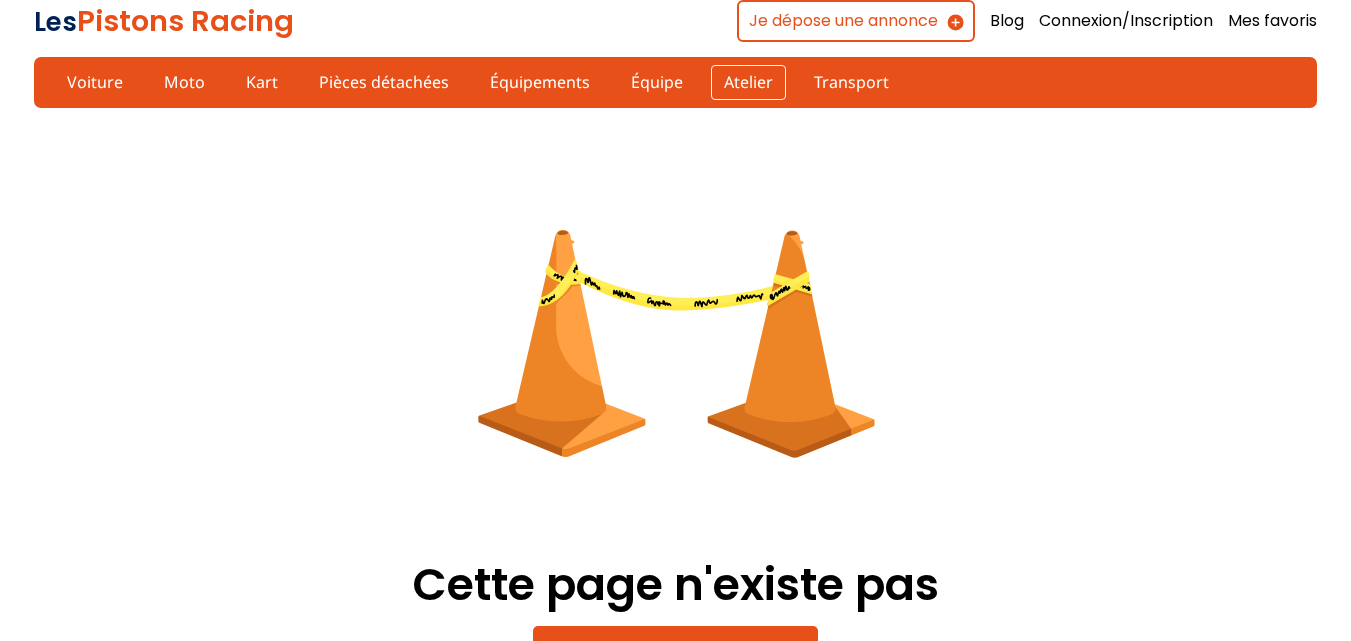 click on "Atelier" at bounding box center [748, 82] 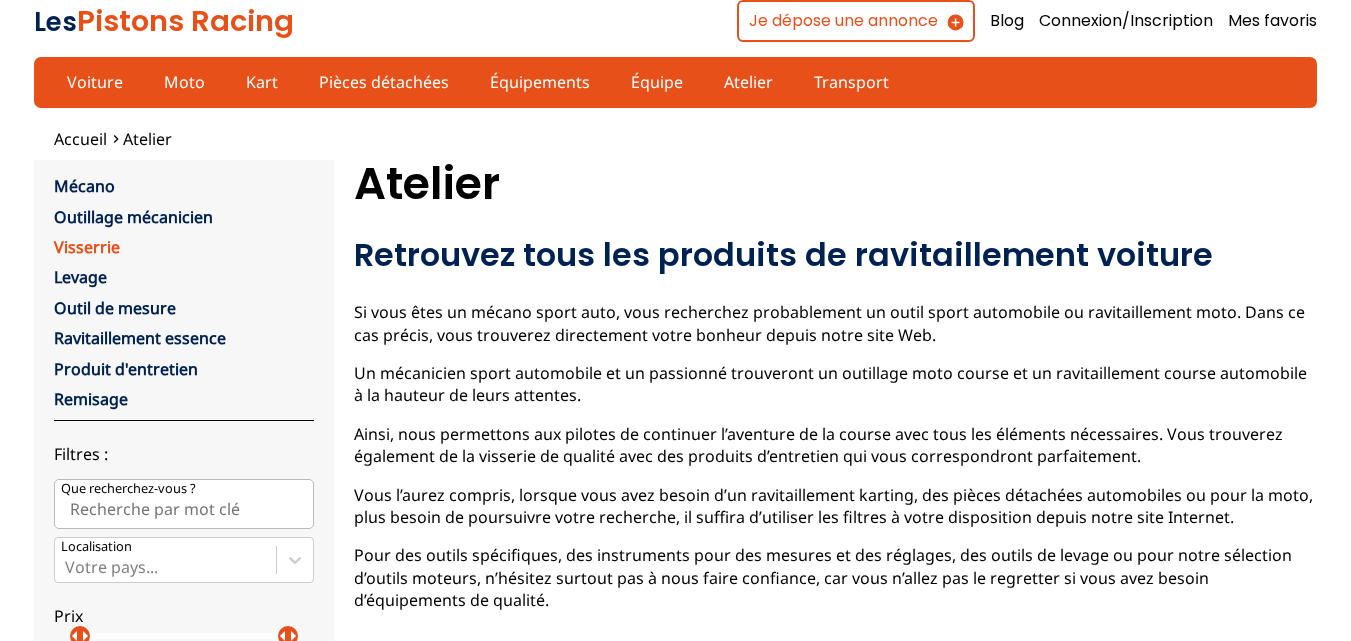 click on "Visserrie" at bounding box center (87, 247) 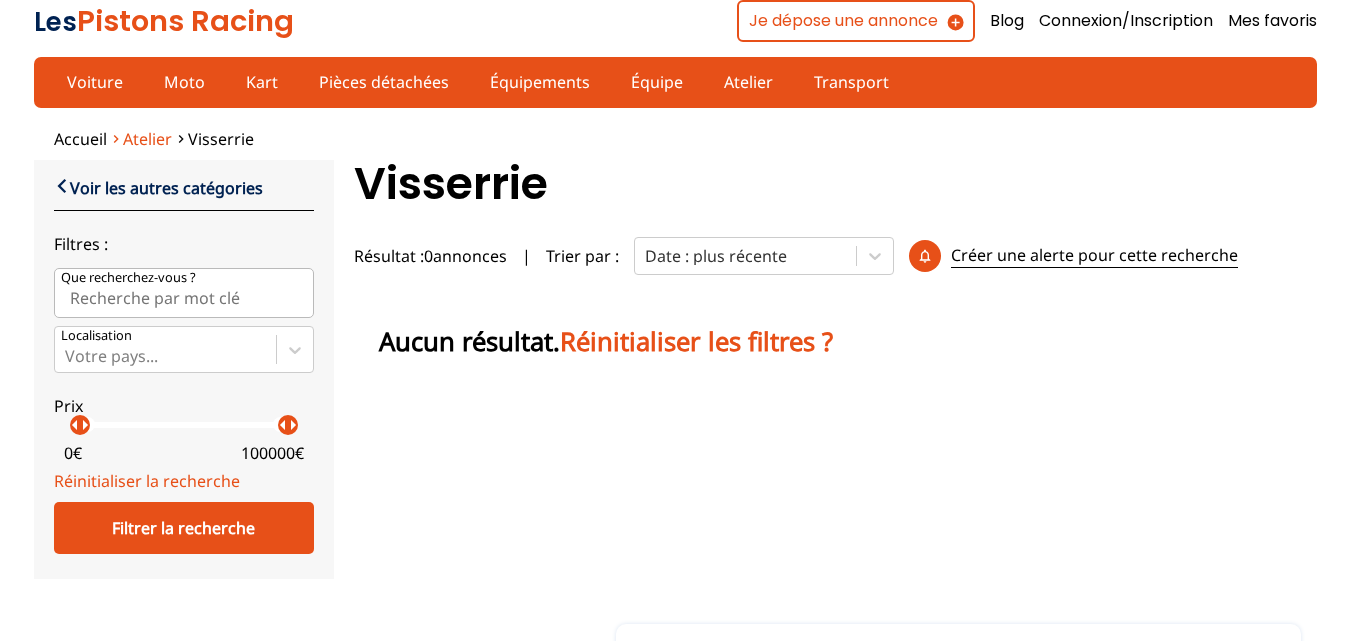 click on "Atelier" at bounding box center [147, 139] 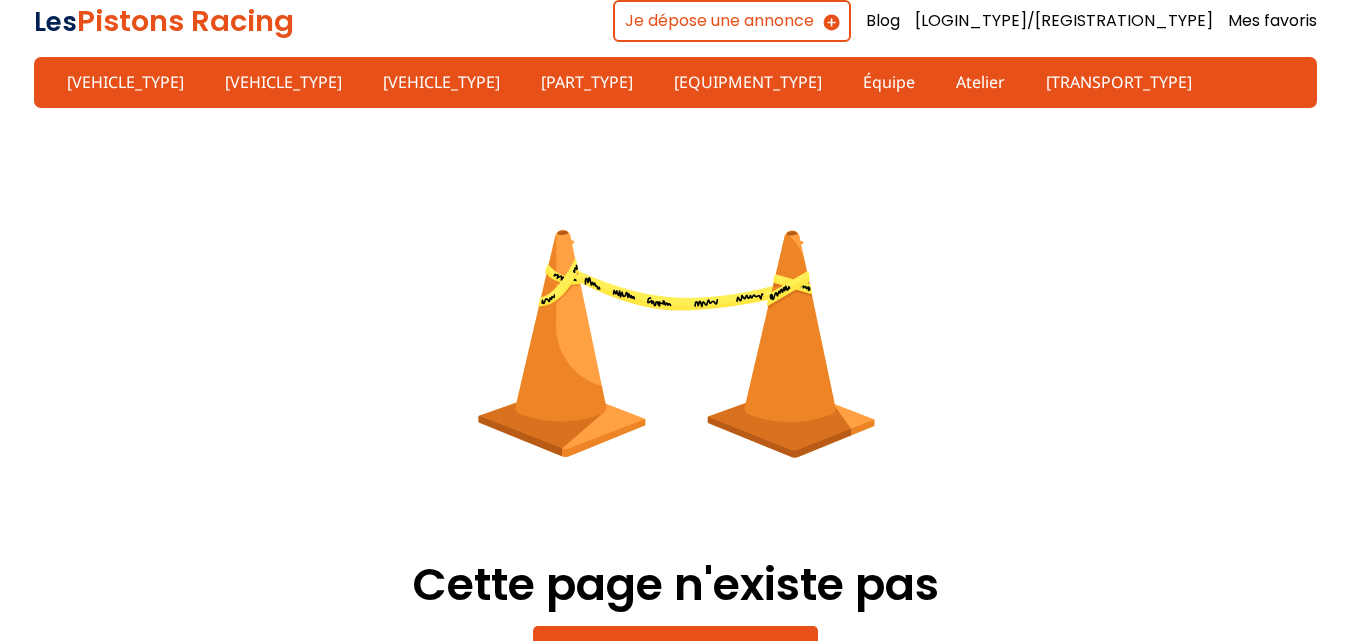scroll, scrollTop: 0, scrollLeft: 0, axis: both 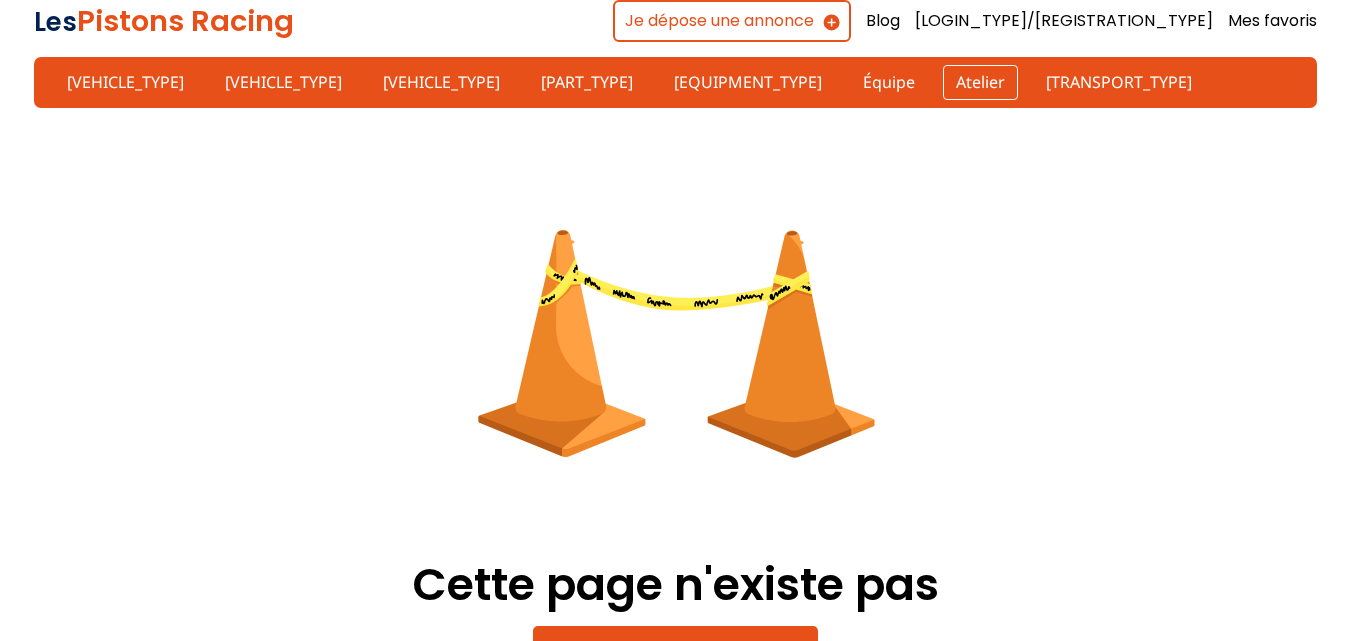 click on "Atelier" at bounding box center (980, 82) 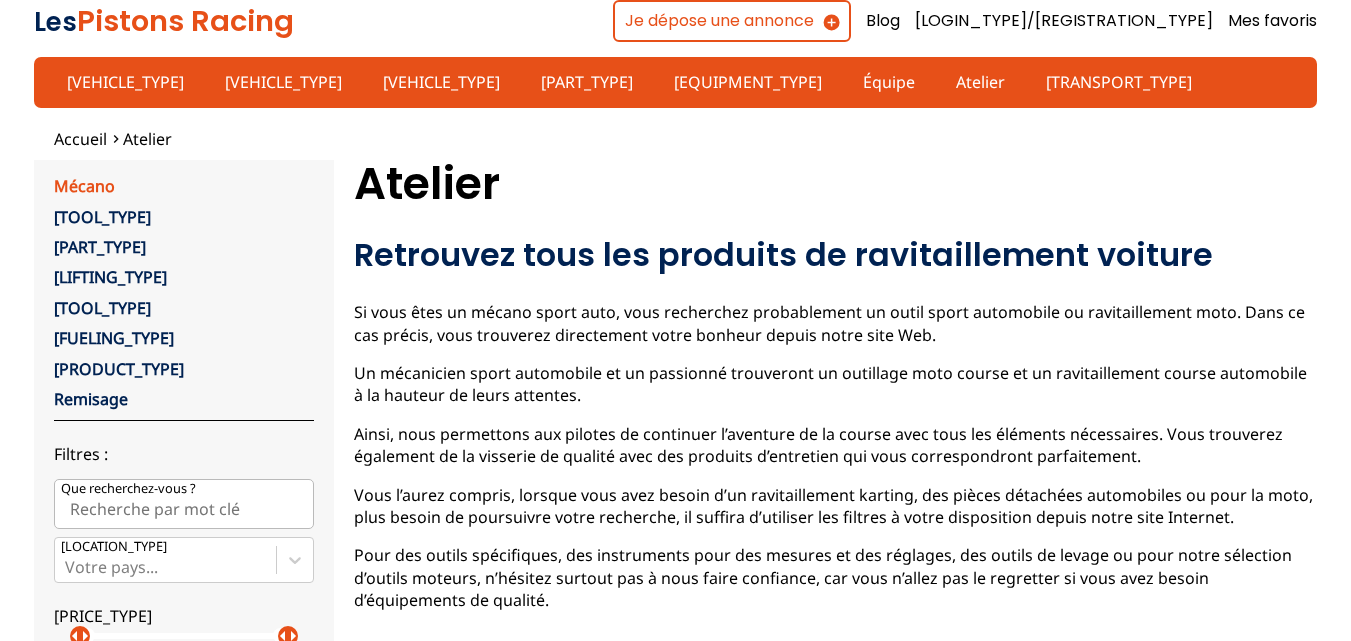 click on "Mécano" at bounding box center [84, 186] 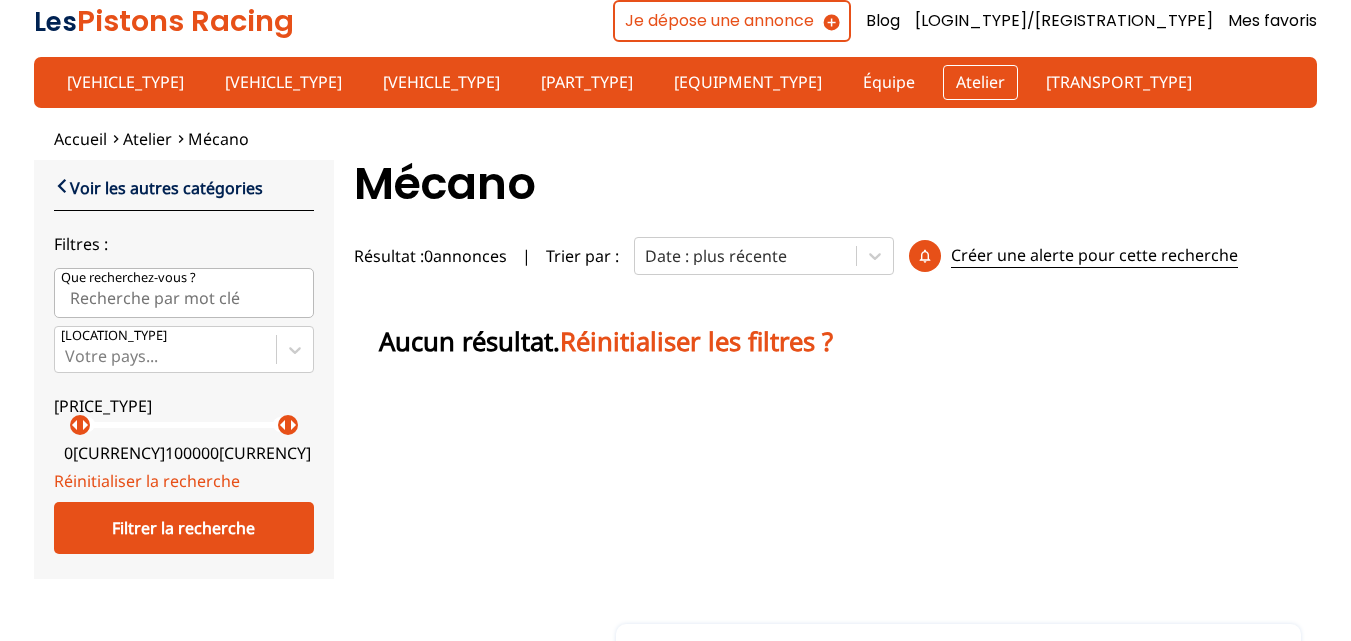 click on "Atelier" at bounding box center (980, 82) 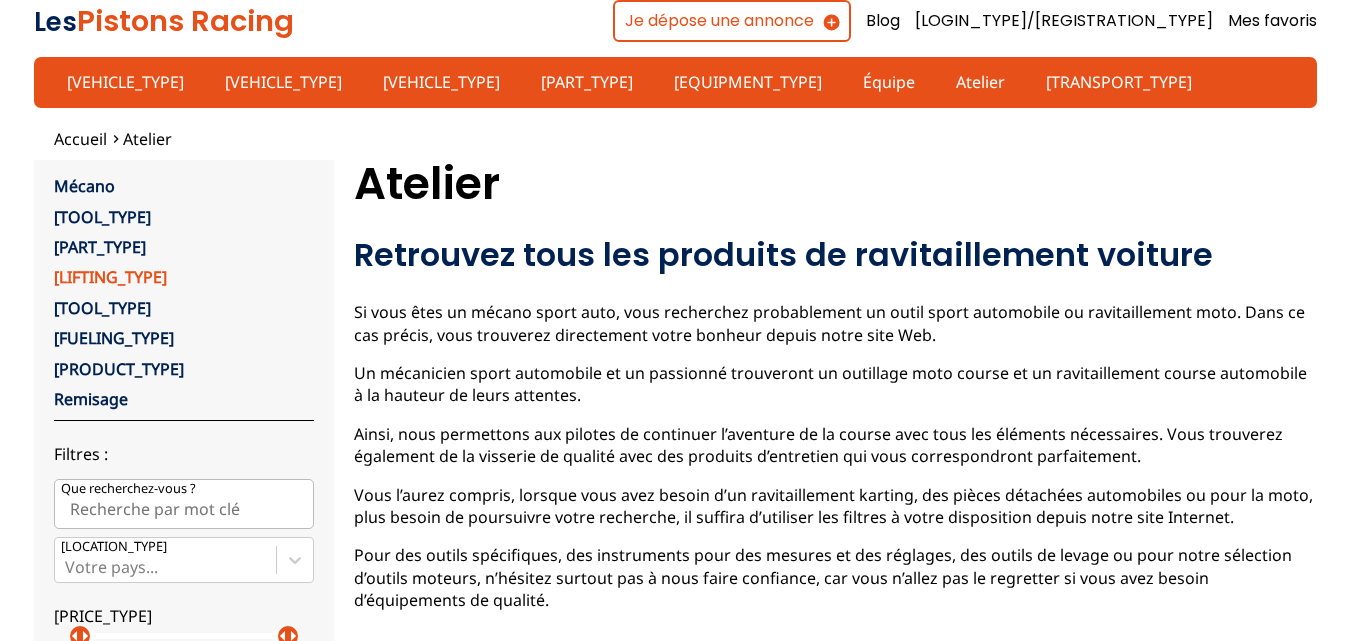click on "Levage" at bounding box center (110, 277) 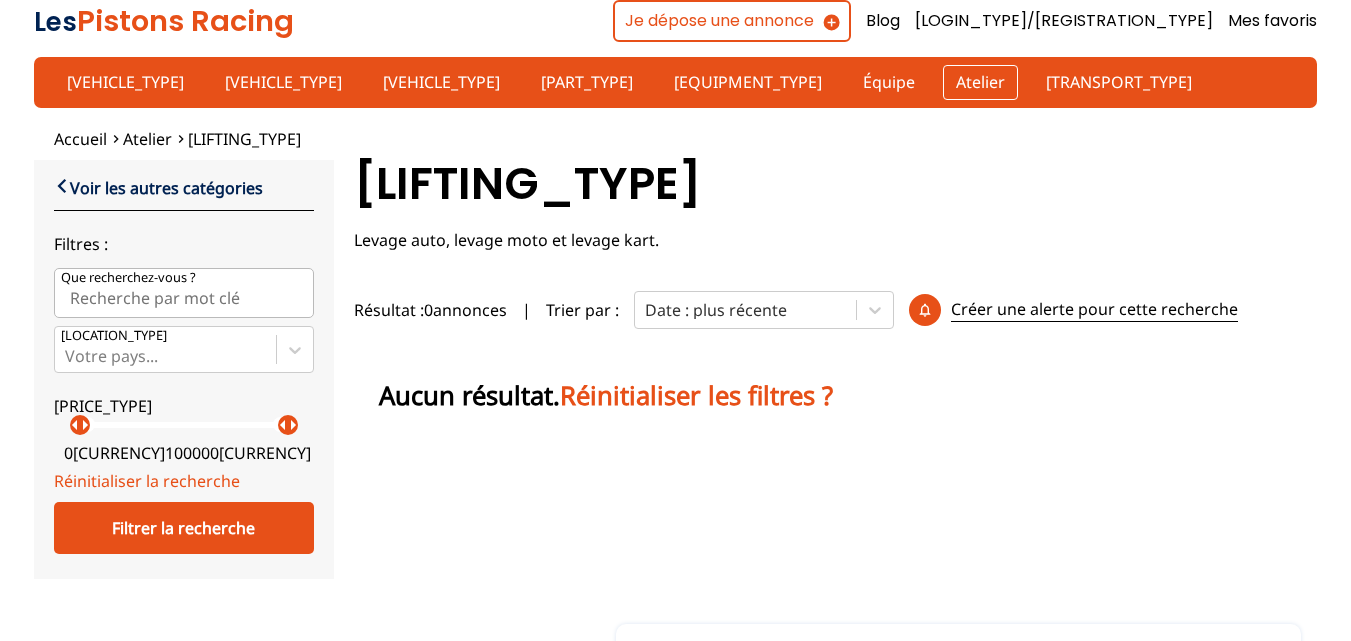 click on "Atelier" at bounding box center (980, 82) 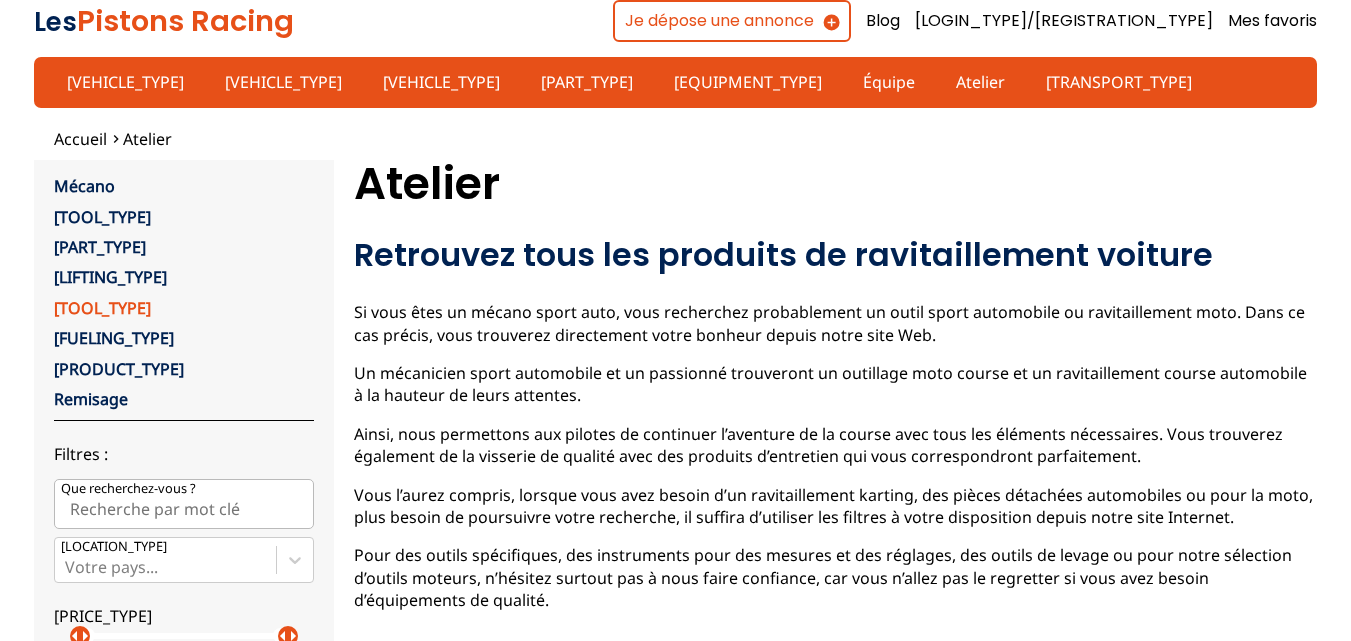 click on "Outil de mesure" at bounding box center (102, 308) 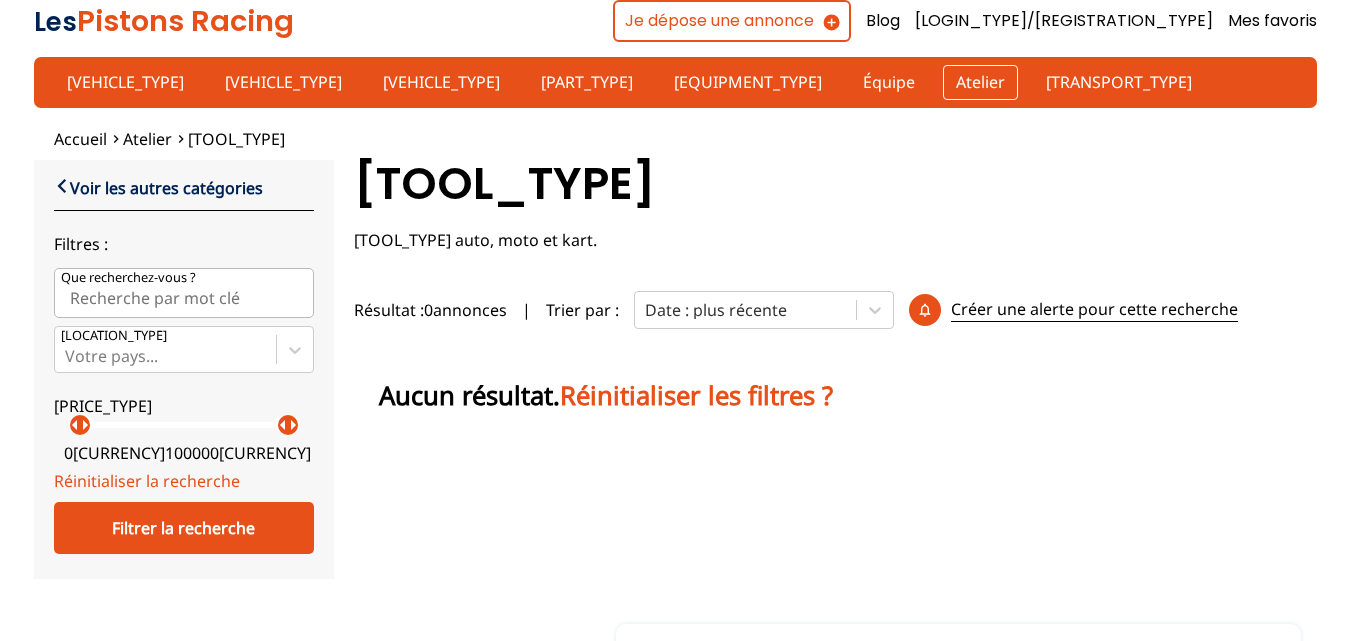 click on "Atelier" at bounding box center (980, 82) 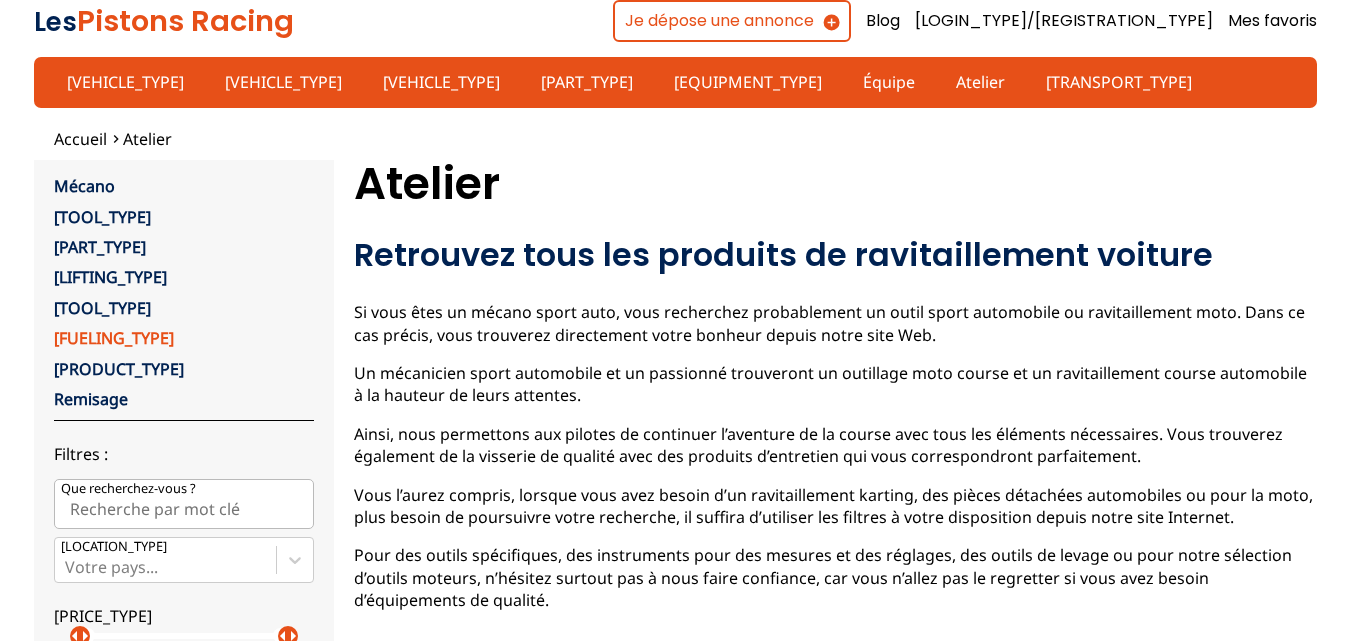 click on "Ravitaillement essence" at bounding box center [114, 338] 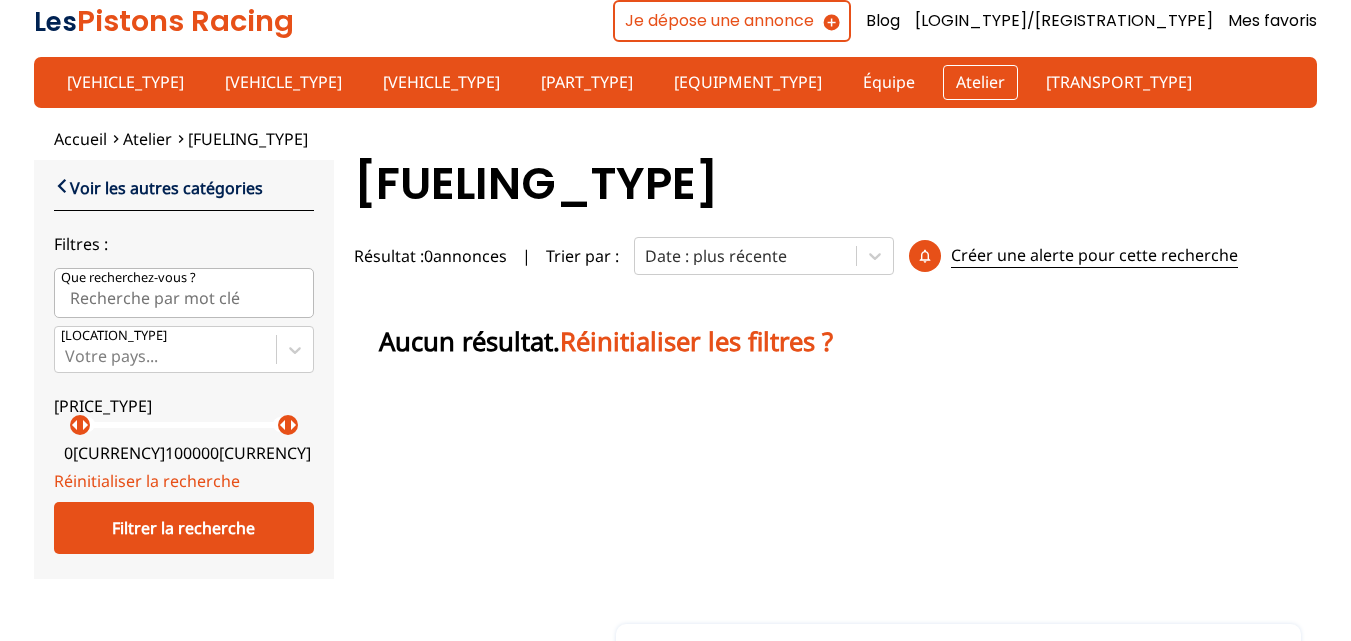click on "Atelier" at bounding box center (980, 82) 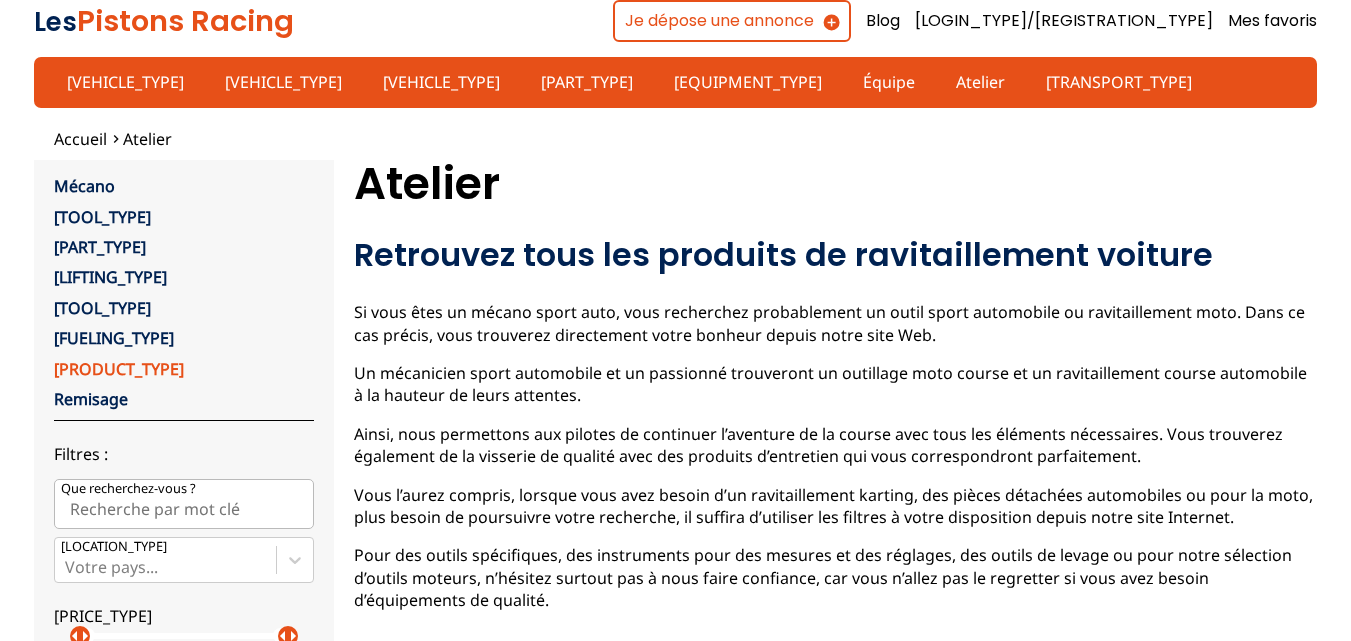 click on "Produit d'entretien" at bounding box center (119, 369) 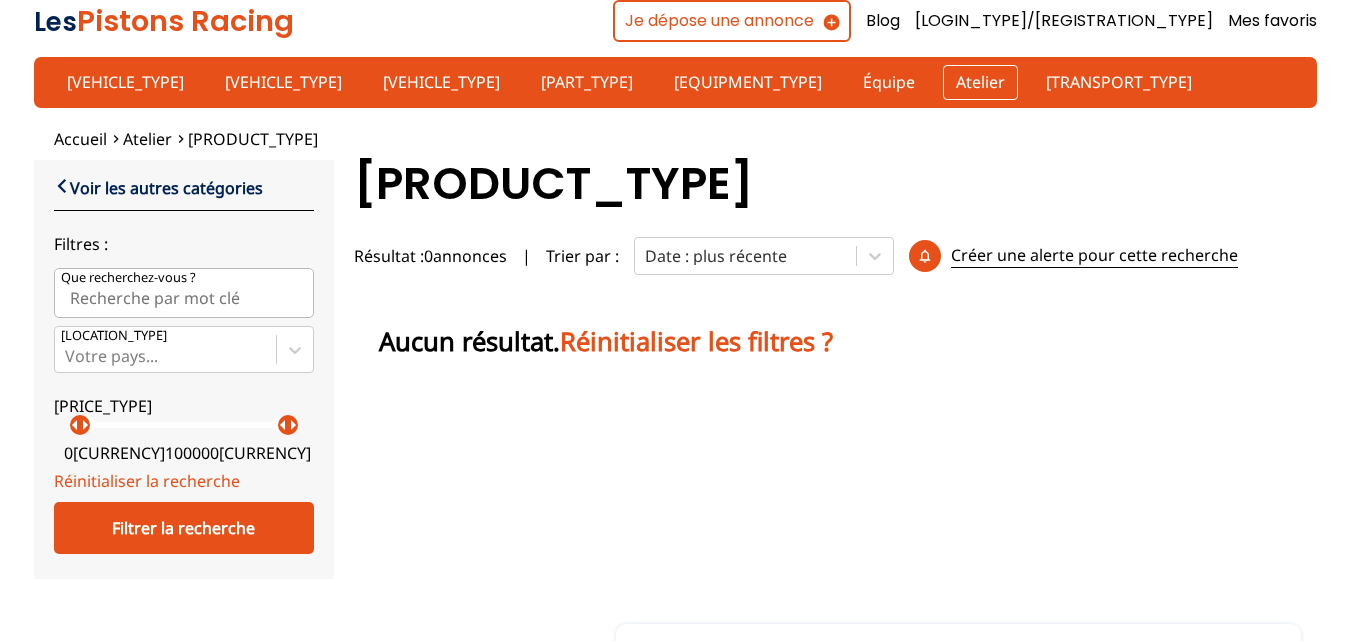 click on "Atelier" at bounding box center [980, 82] 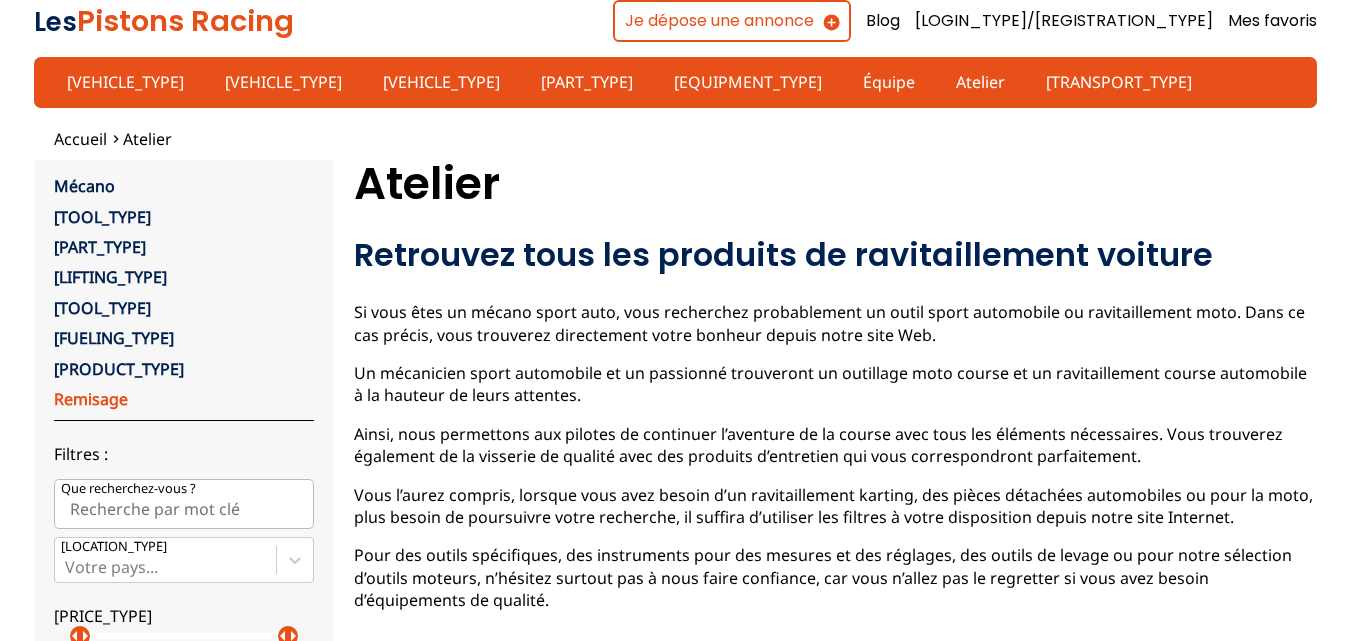 click on "Remisage" at bounding box center [91, 399] 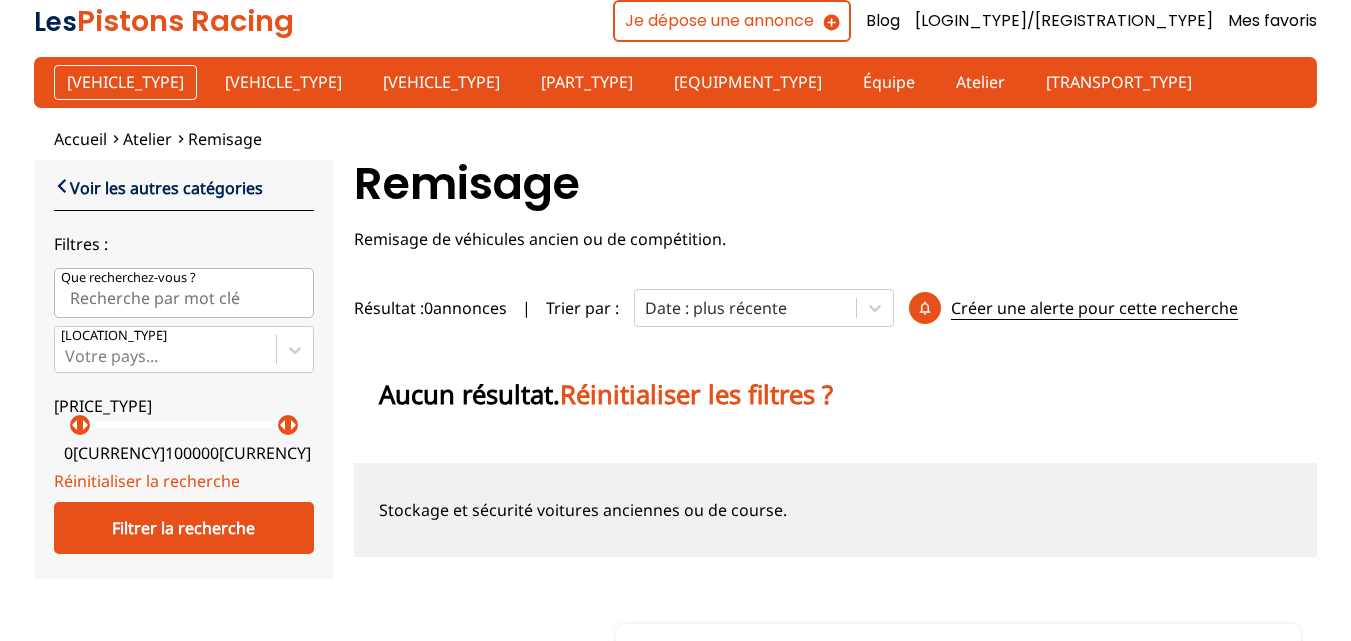 click on "Voiture" at bounding box center (125, 82) 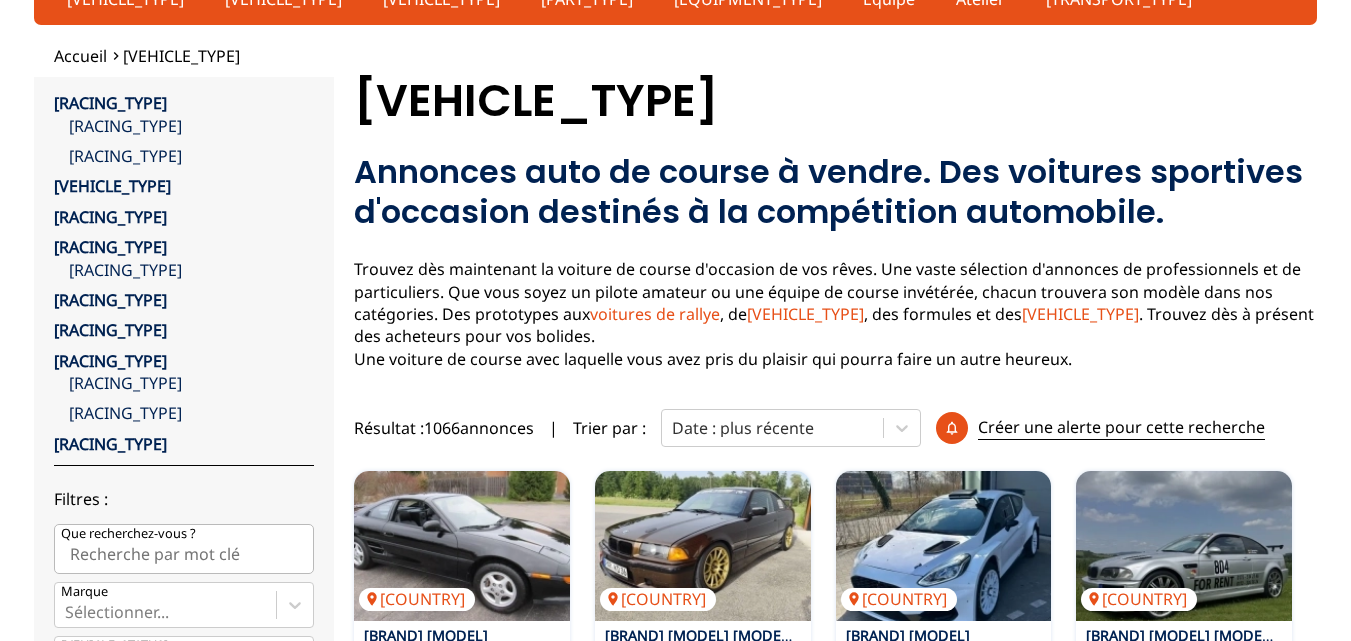 scroll, scrollTop: 100, scrollLeft: 0, axis: vertical 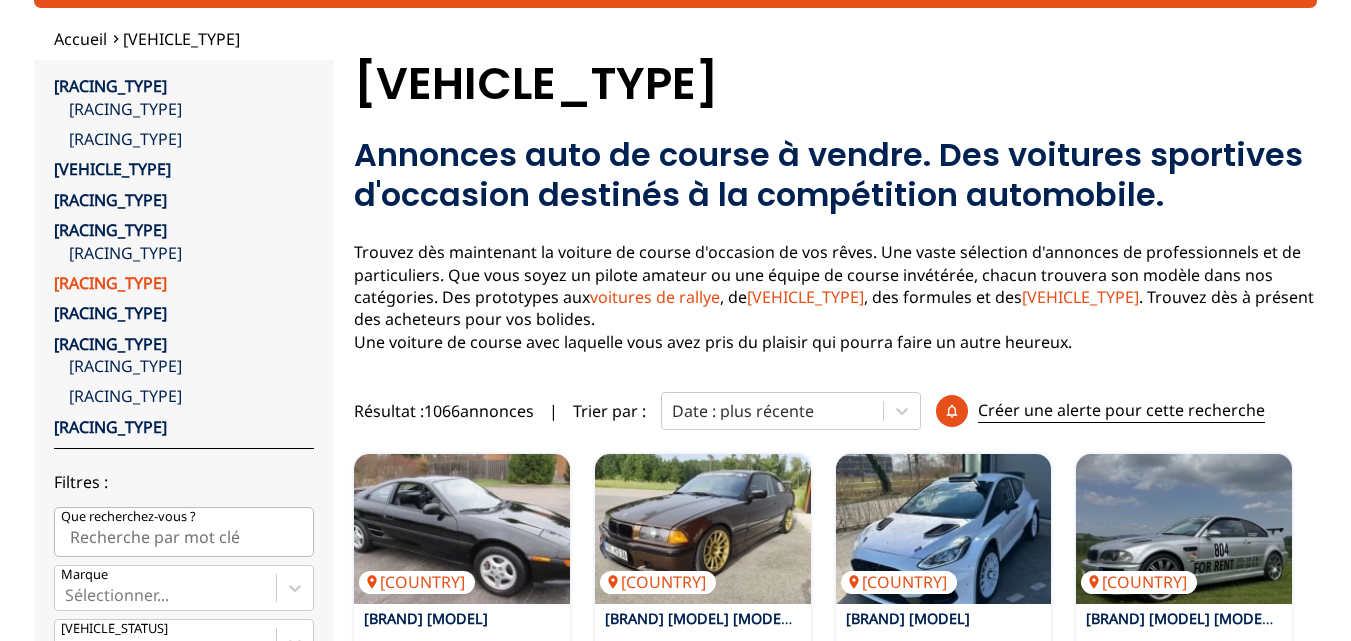 click on "Rallye" at bounding box center [110, 283] 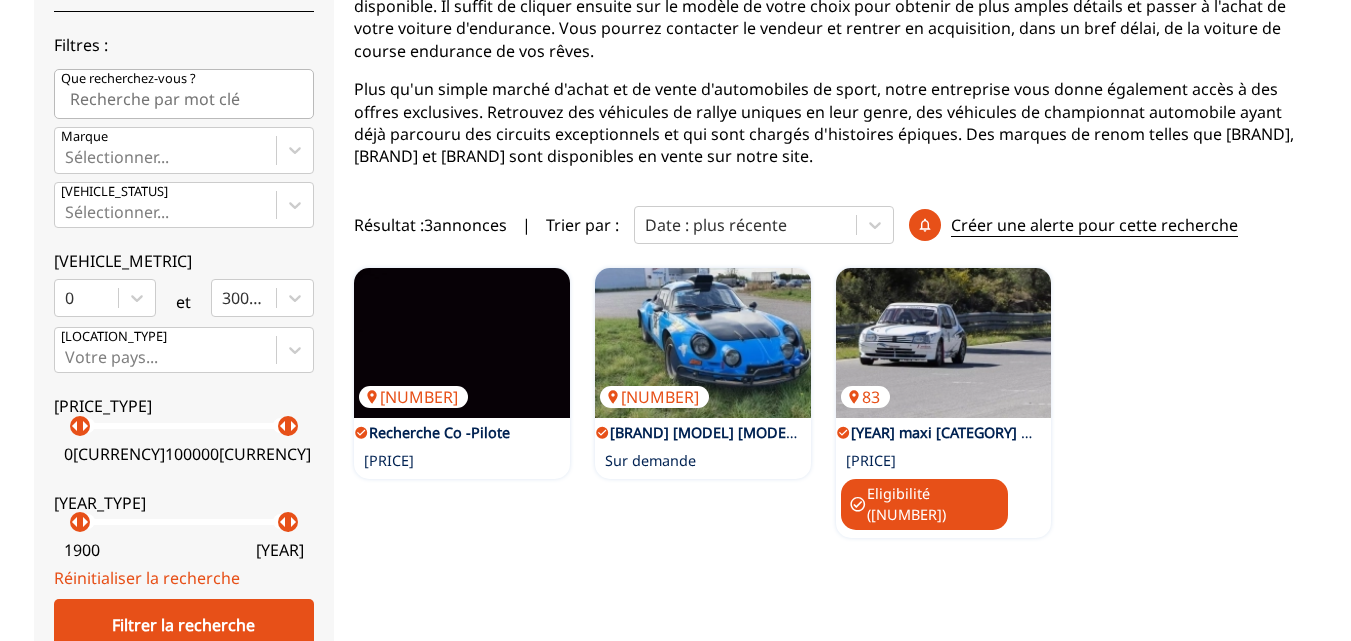 scroll, scrollTop: 400, scrollLeft: 0, axis: vertical 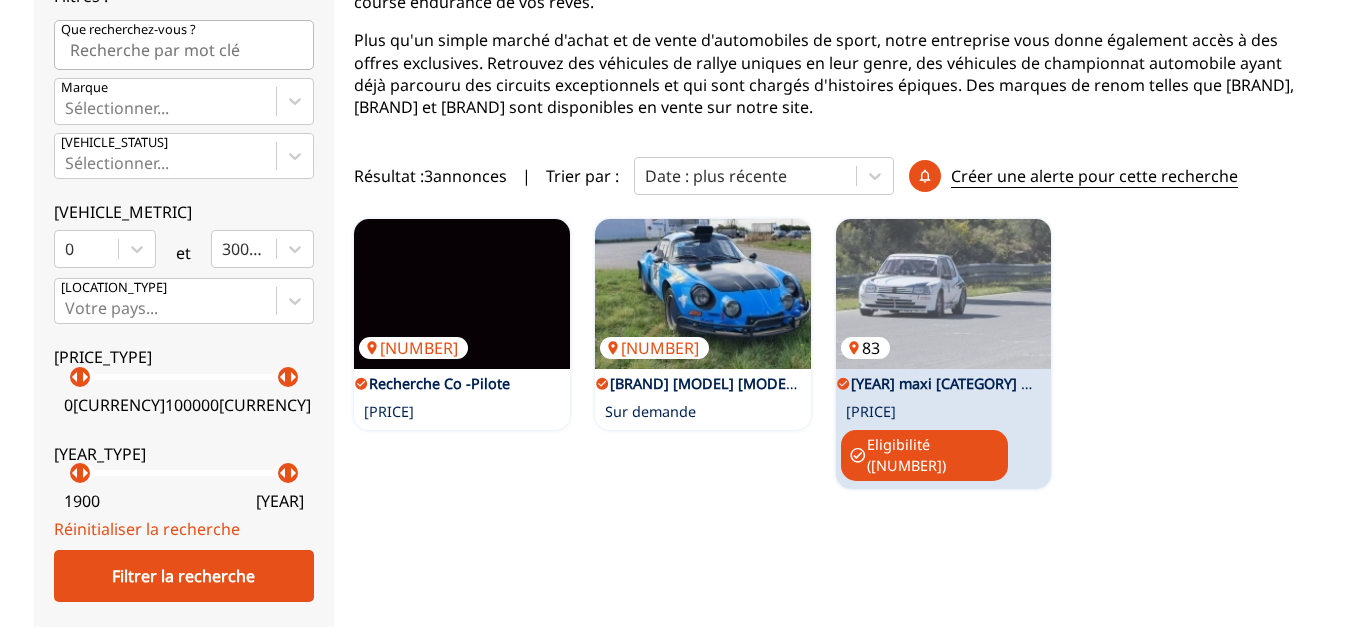 click at bounding box center [944, 294] 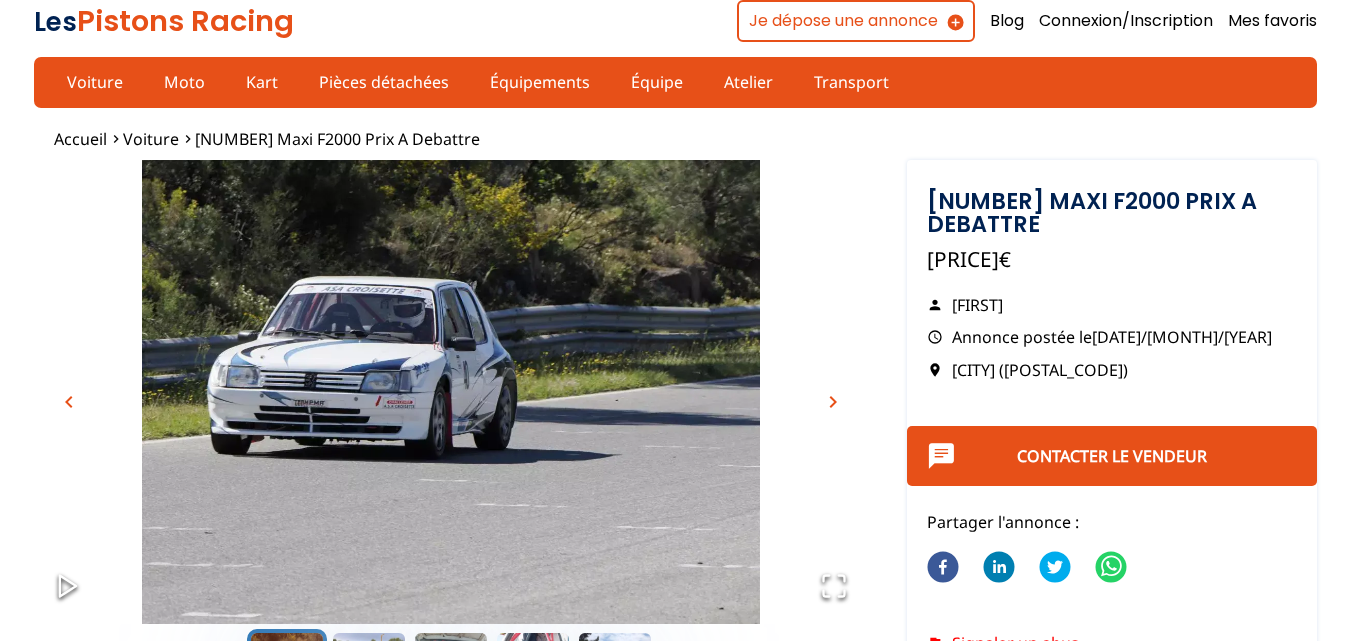 scroll, scrollTop: 0, scrollLeft: 0, axis: both 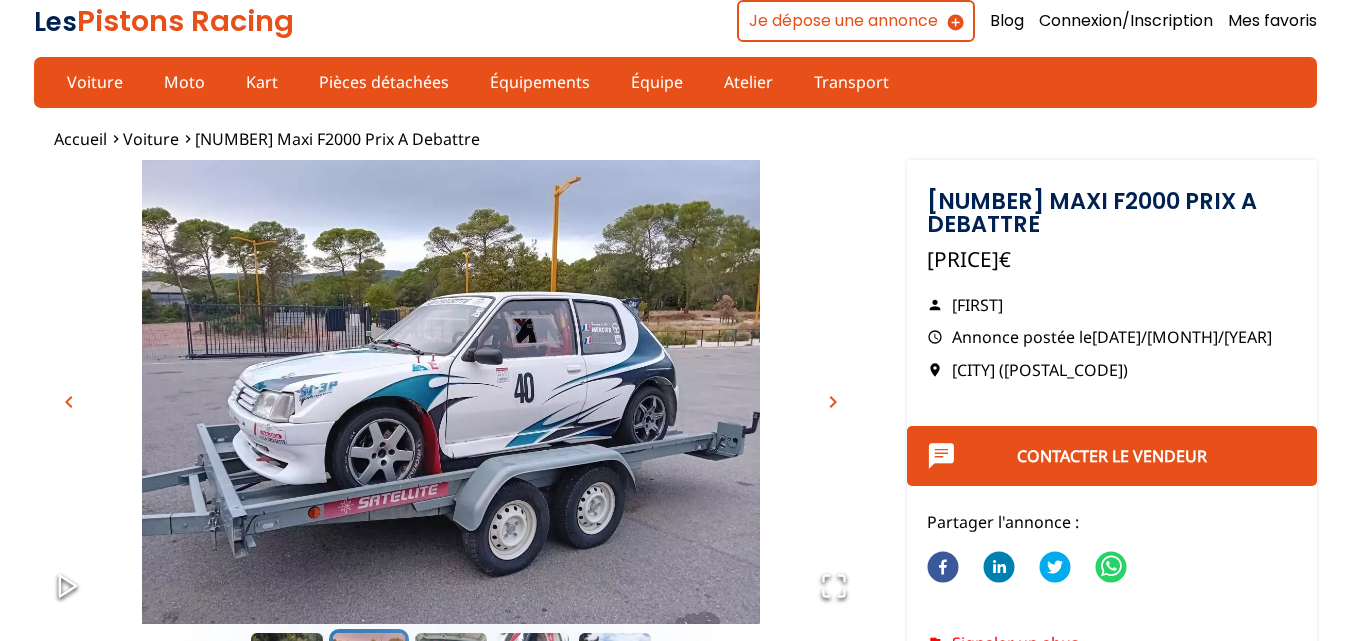 click on "chevron_right" at bounding box center [833, 402] 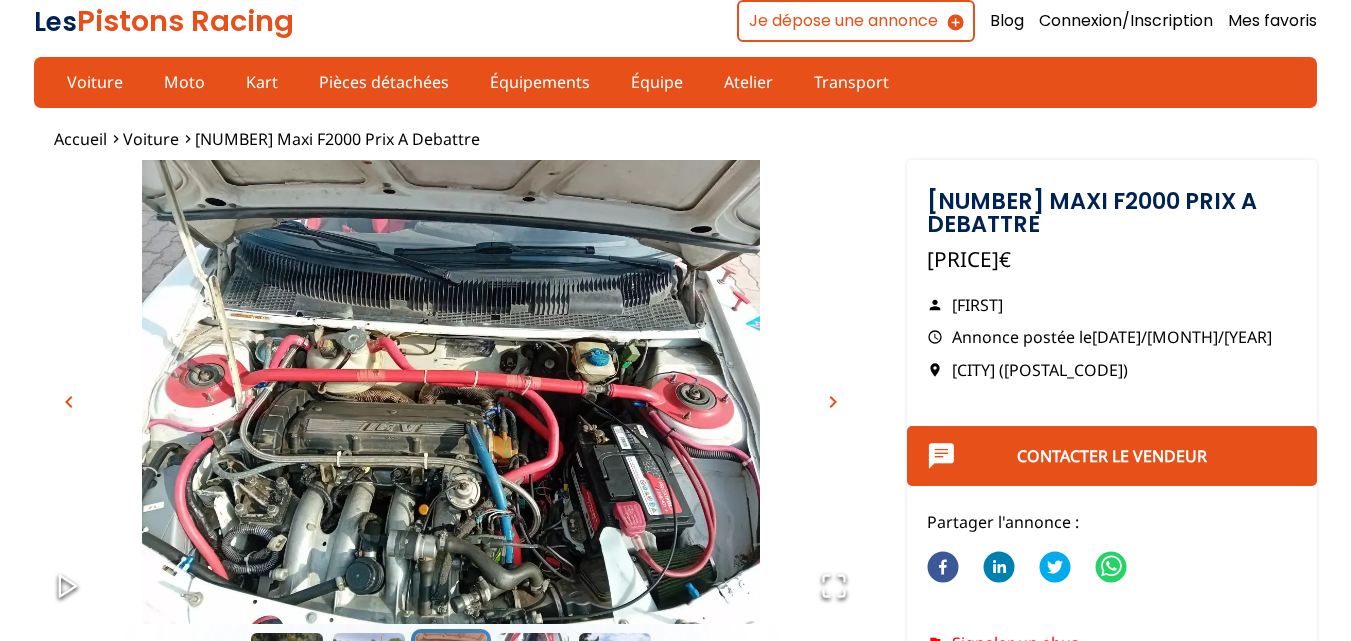 click on "chevron_right" at bounding box center (833, 402) 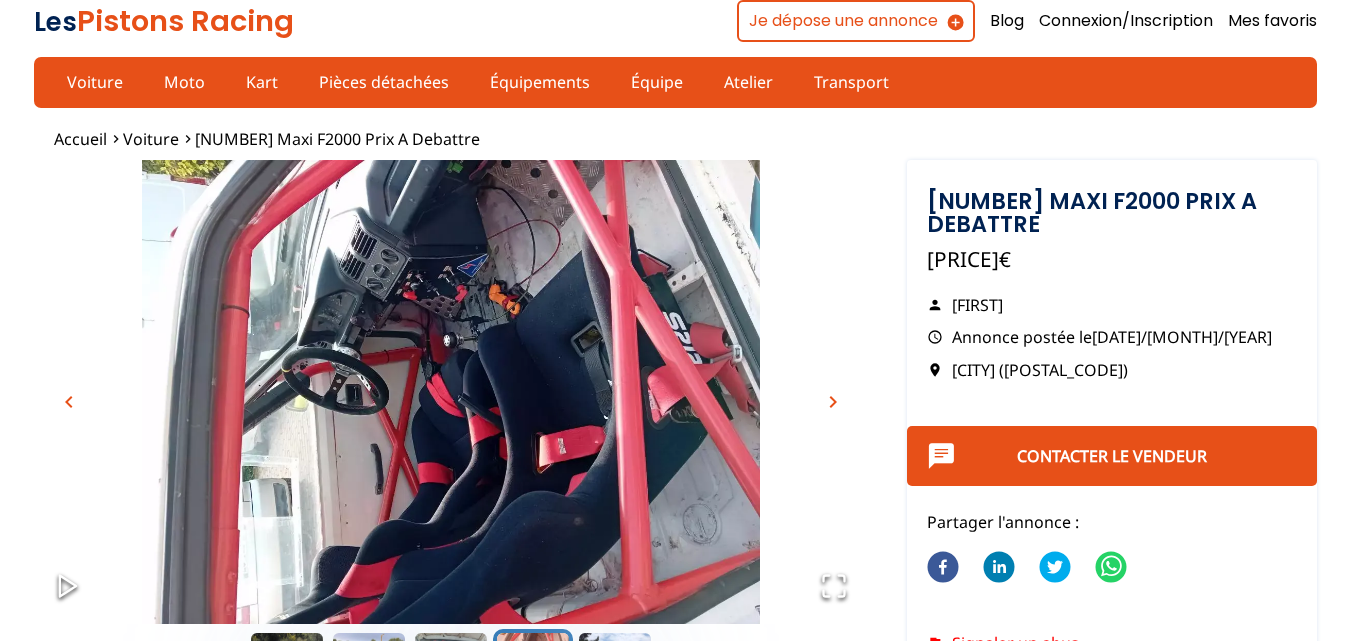 click on "chevron_right" at bounding box center [833, 402] 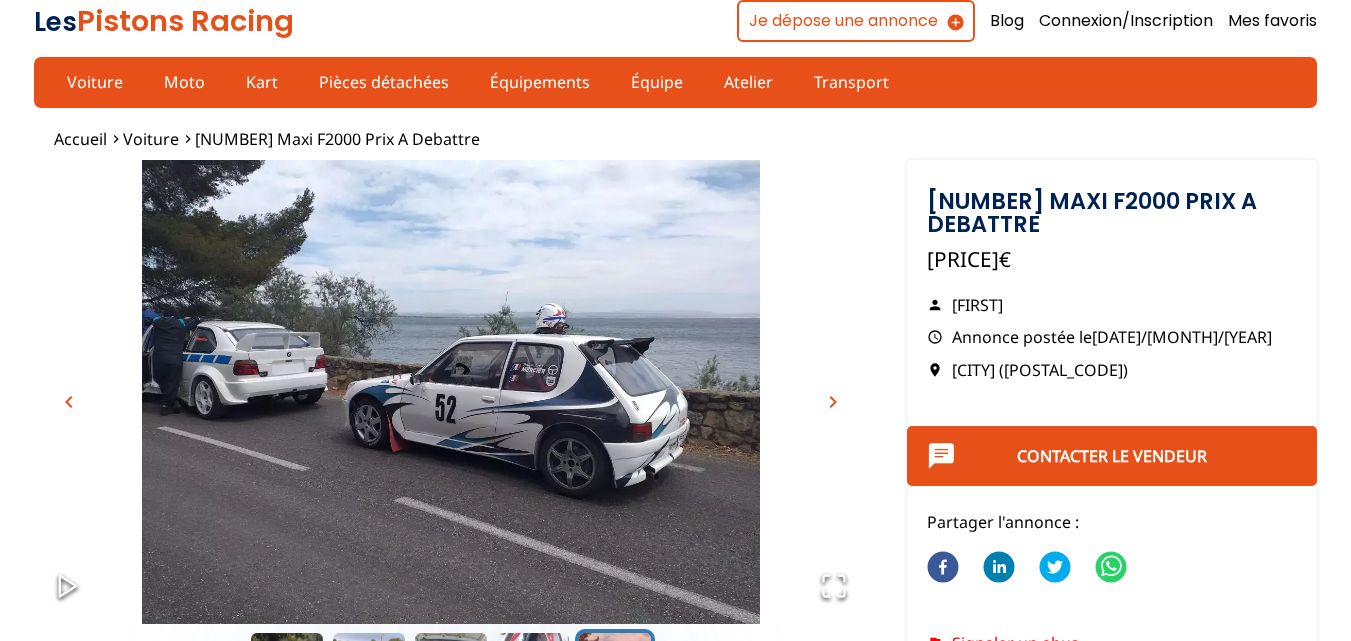 click on "chevron_right" at bounding box center [833, 402] 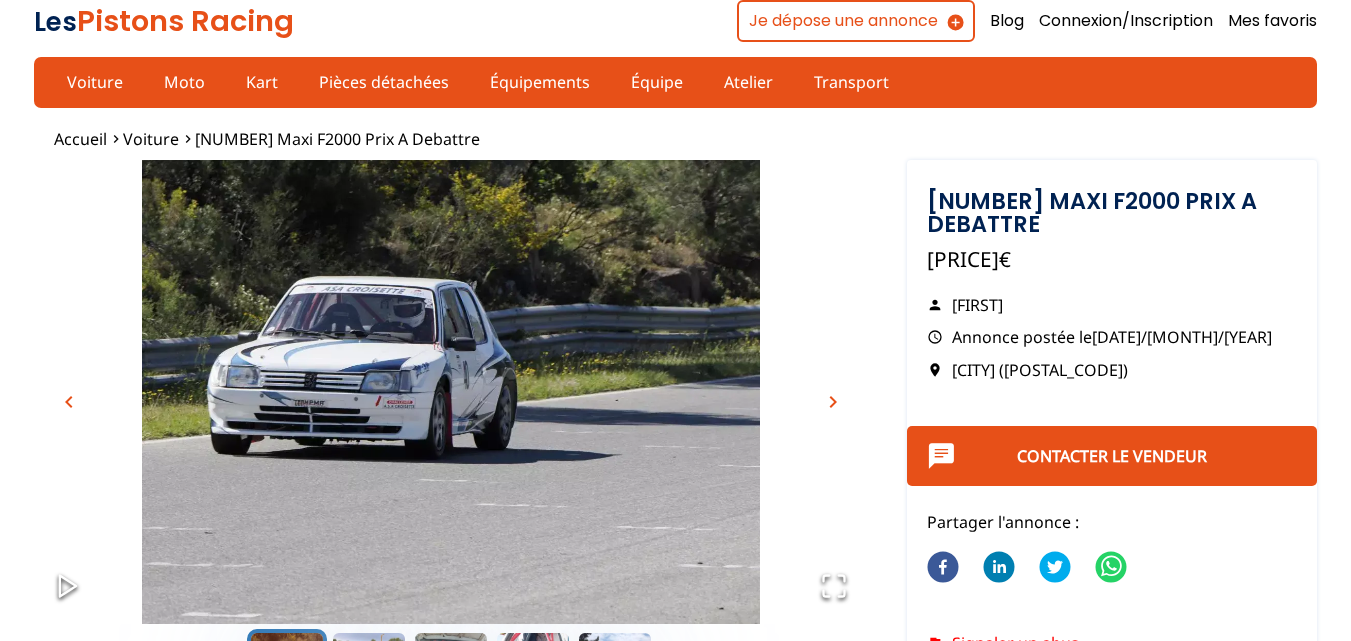 click on "chevron_right" at bounding box center [833, 402] 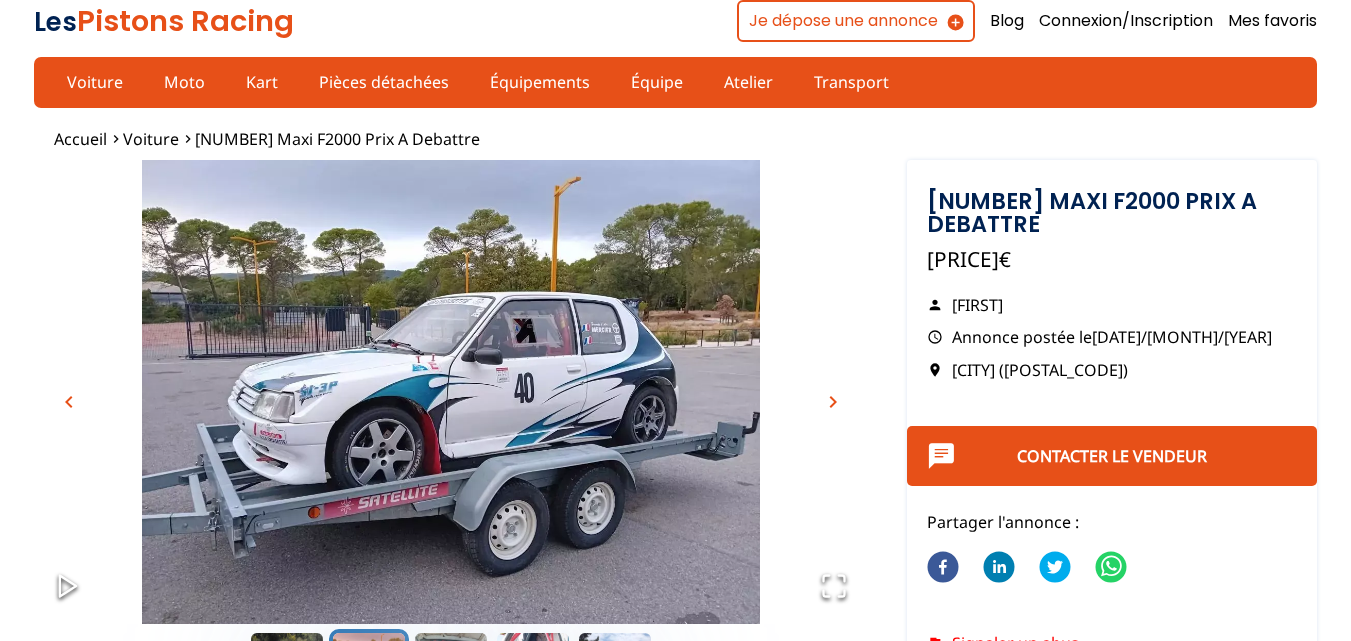 click on "chevron_right" at bounding box center (833, 402) 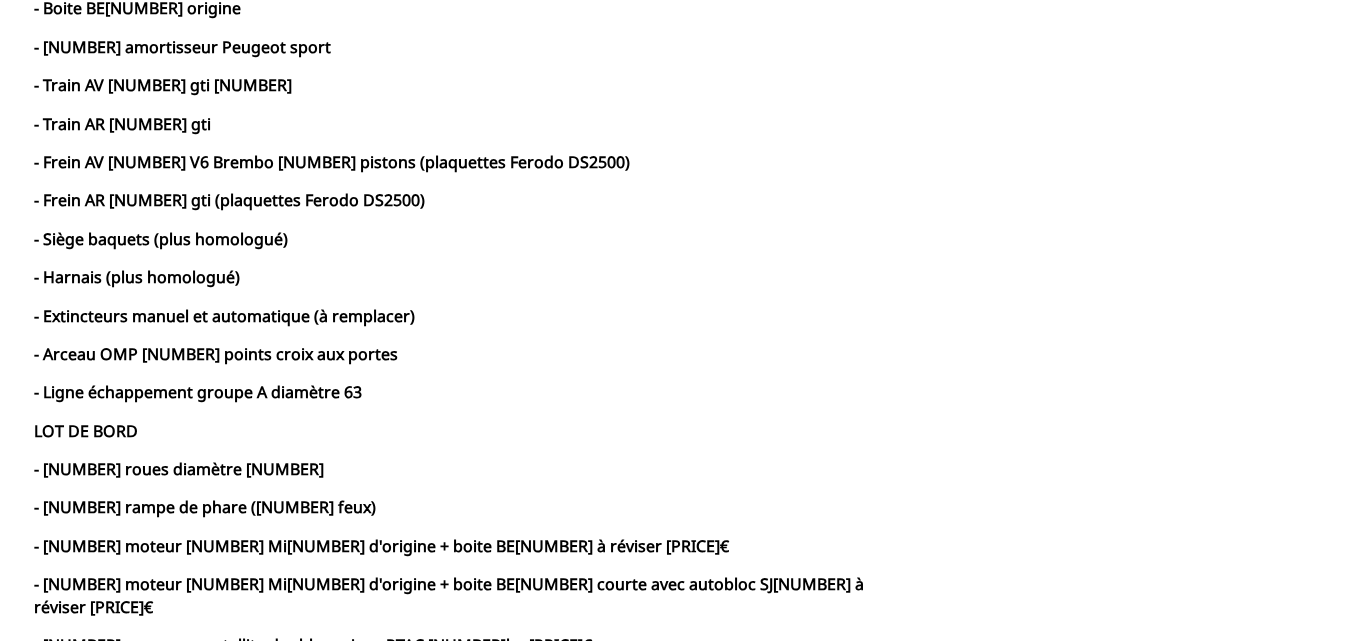 scroll, scrollTop: 1400, scrollLeft: 0, axis: vertical 